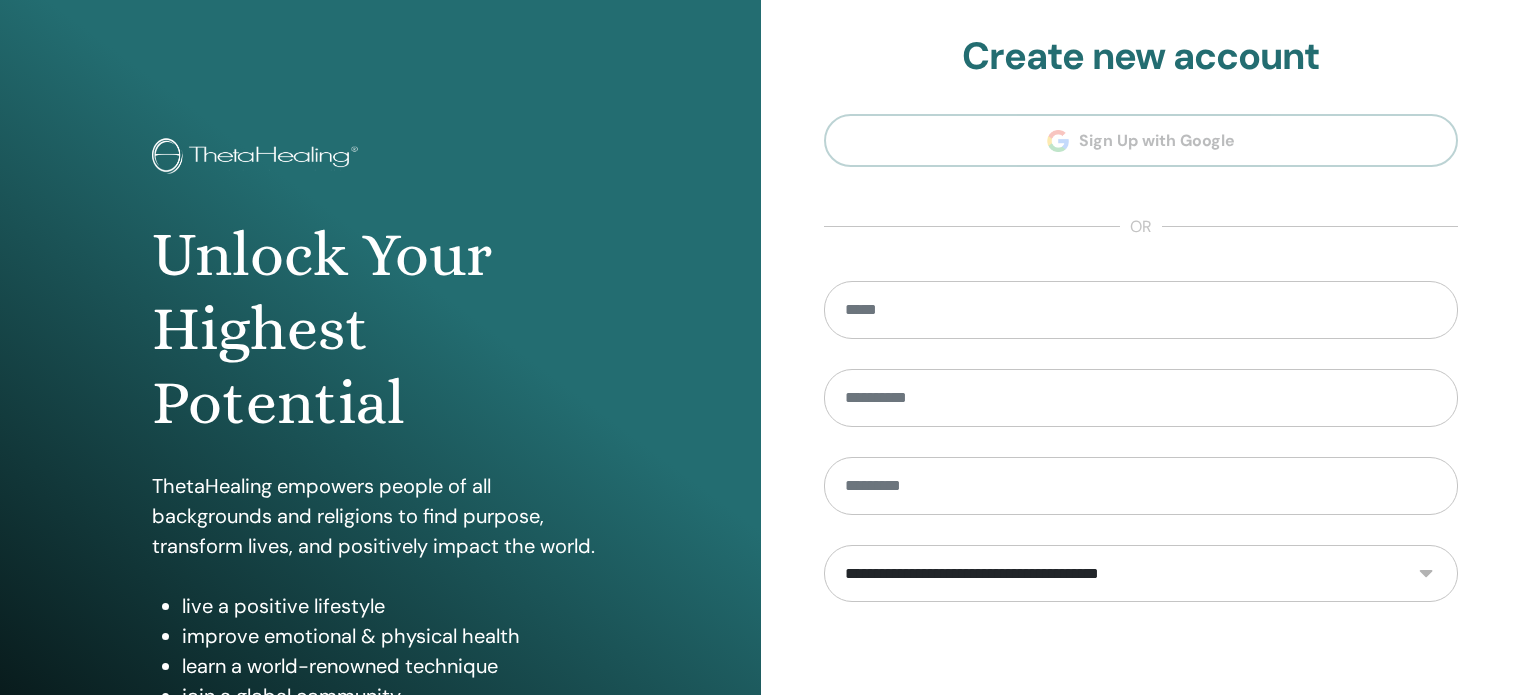 scroll, scrollTop: 0, scrollLeft: 0, axis: both 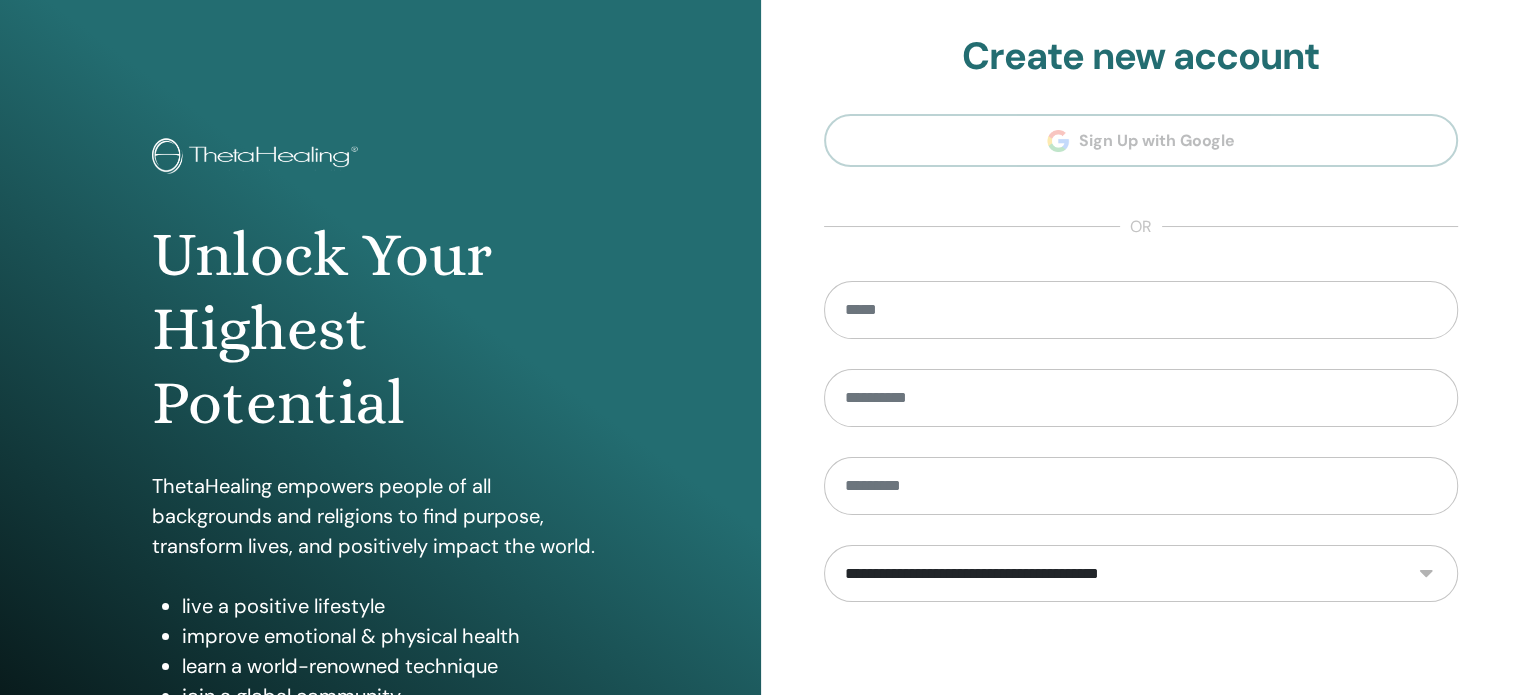 click on "**********" at bounding box center (1141, 452) 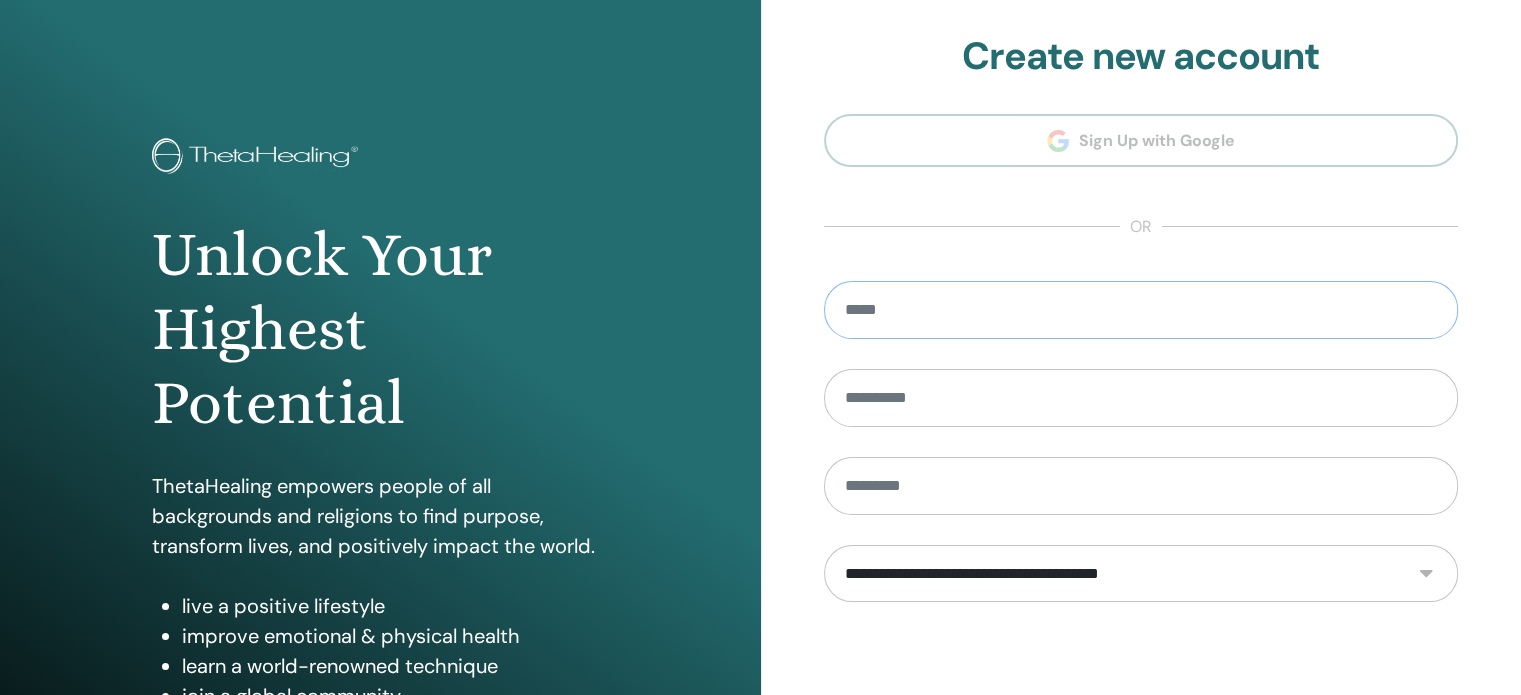 click at bounding box center (1141, 310) 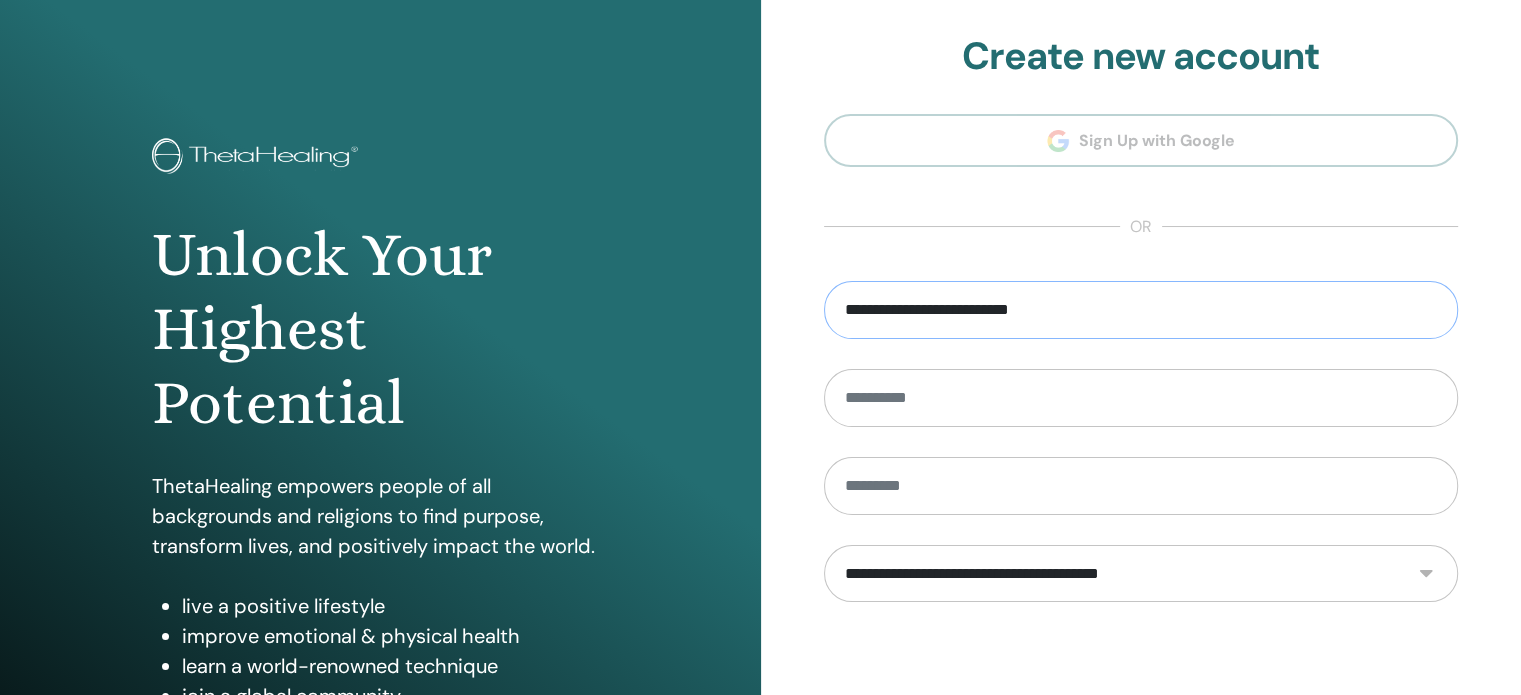 type on "**********" 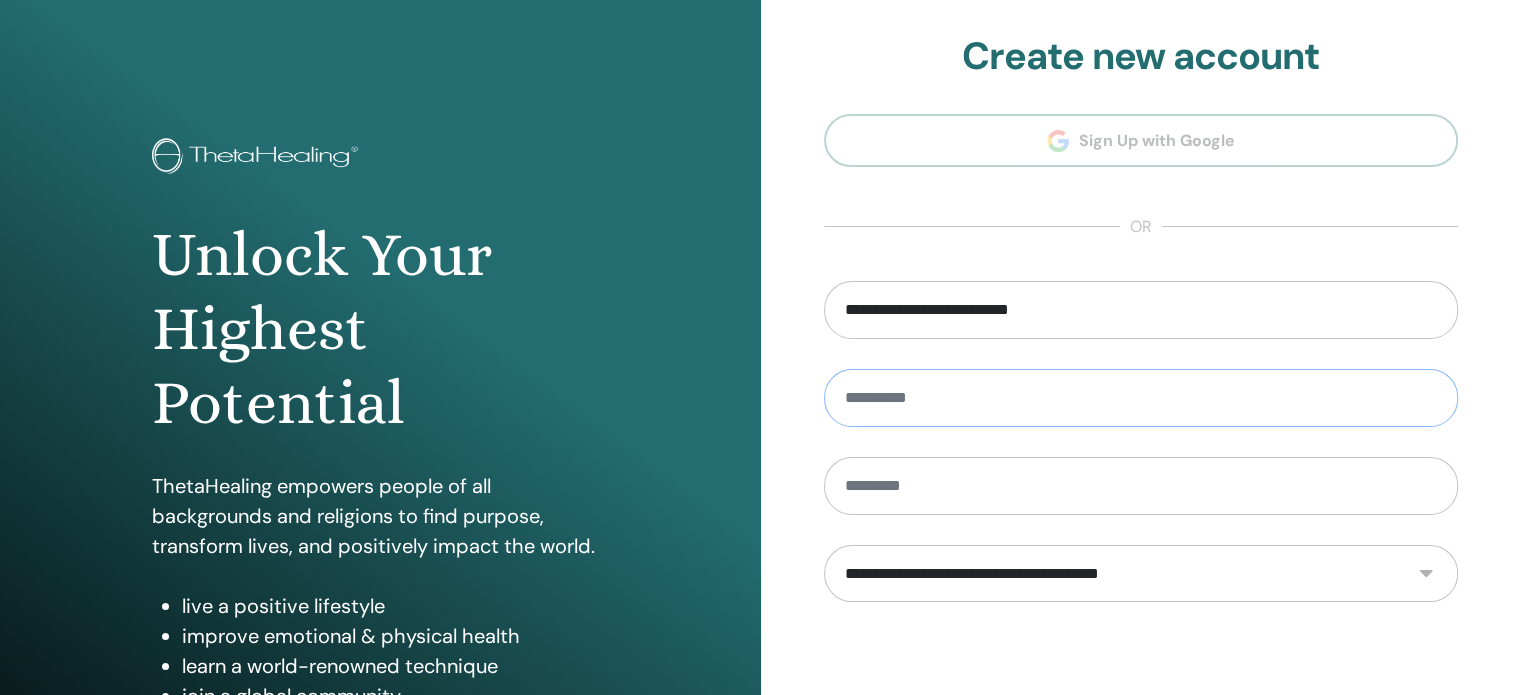 click at bounding box center [1141, 398] 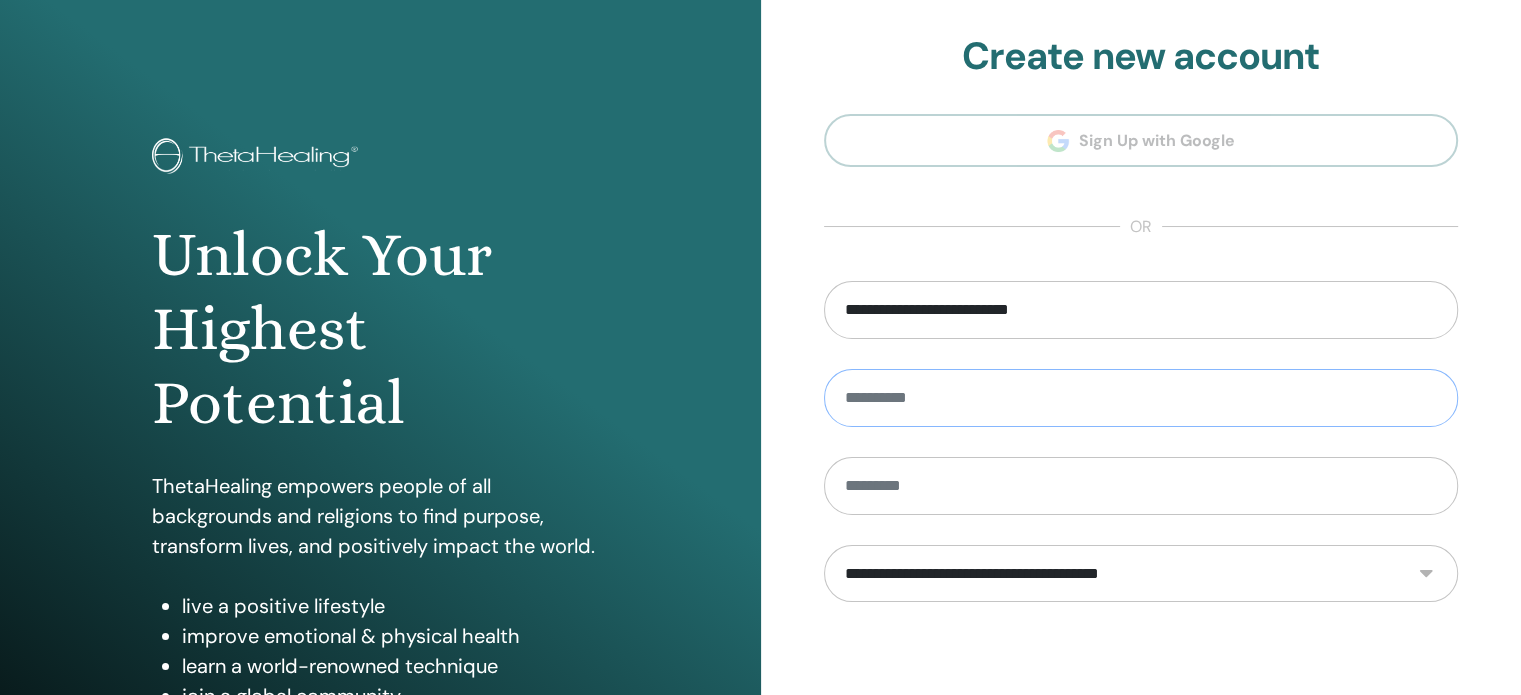 type on "*******" 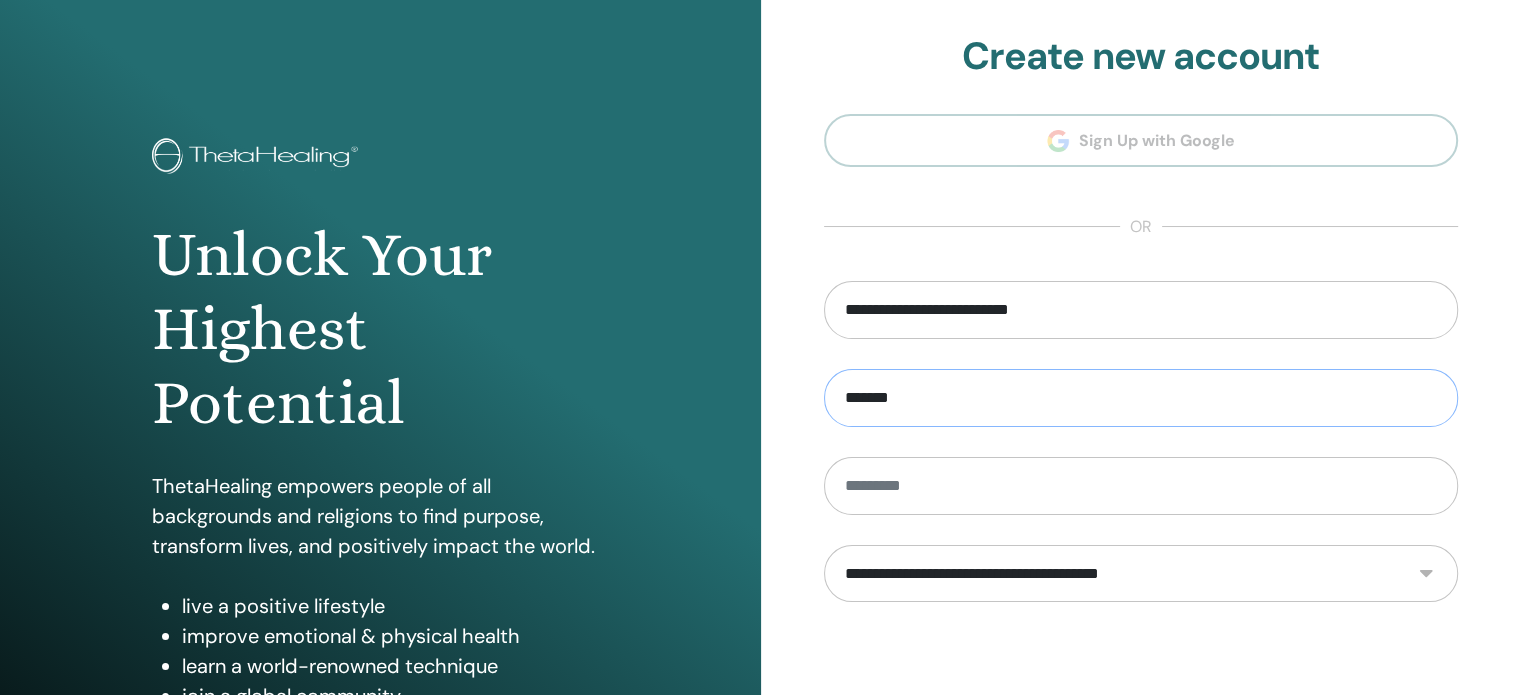 type on "********" 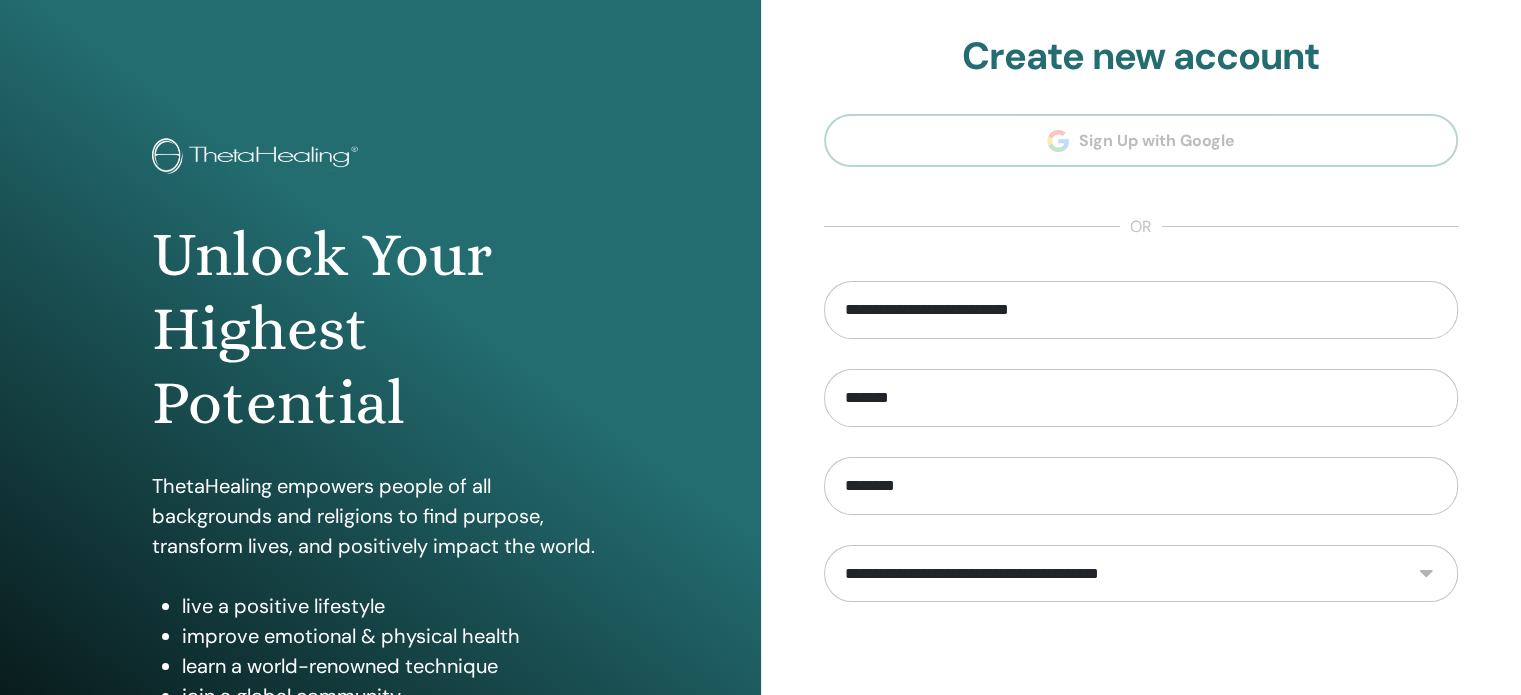 click on "**********" at bounding box center [1141, 574] 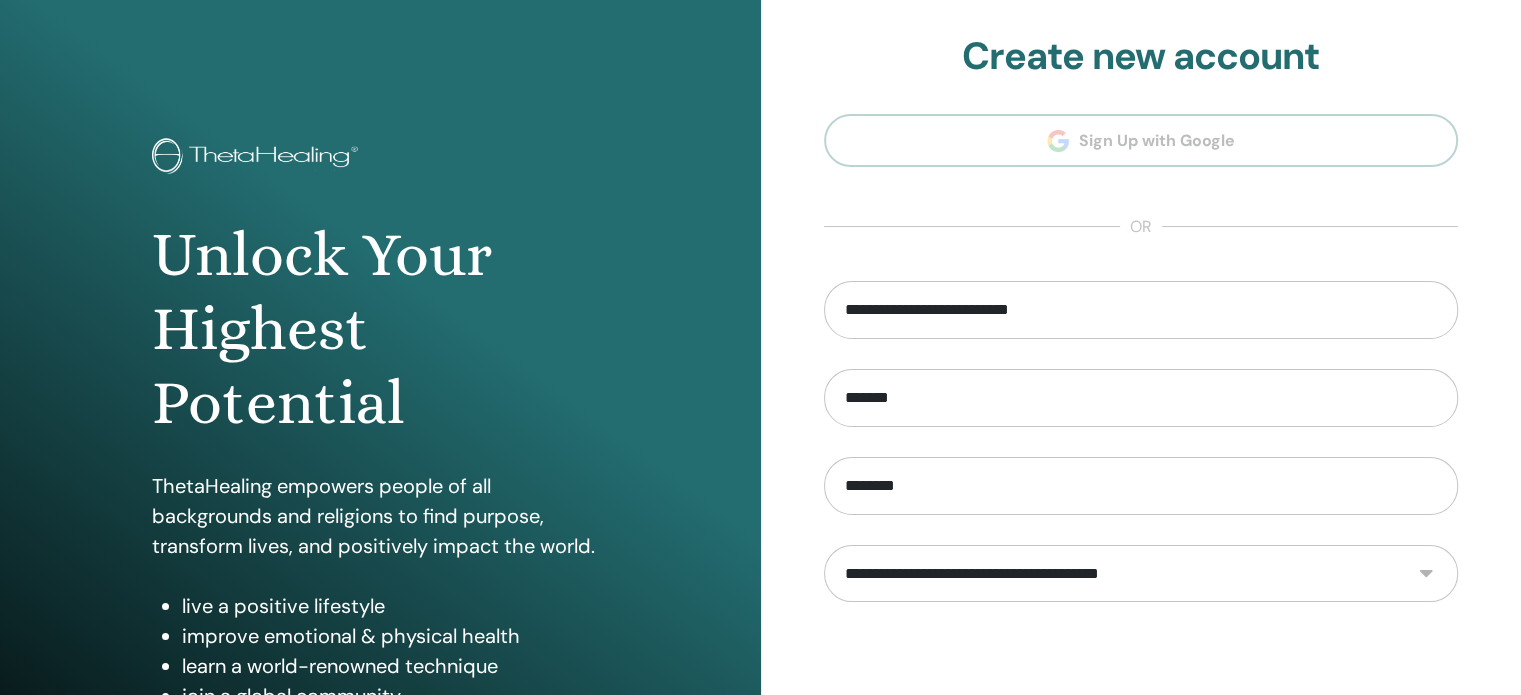 select on "***" 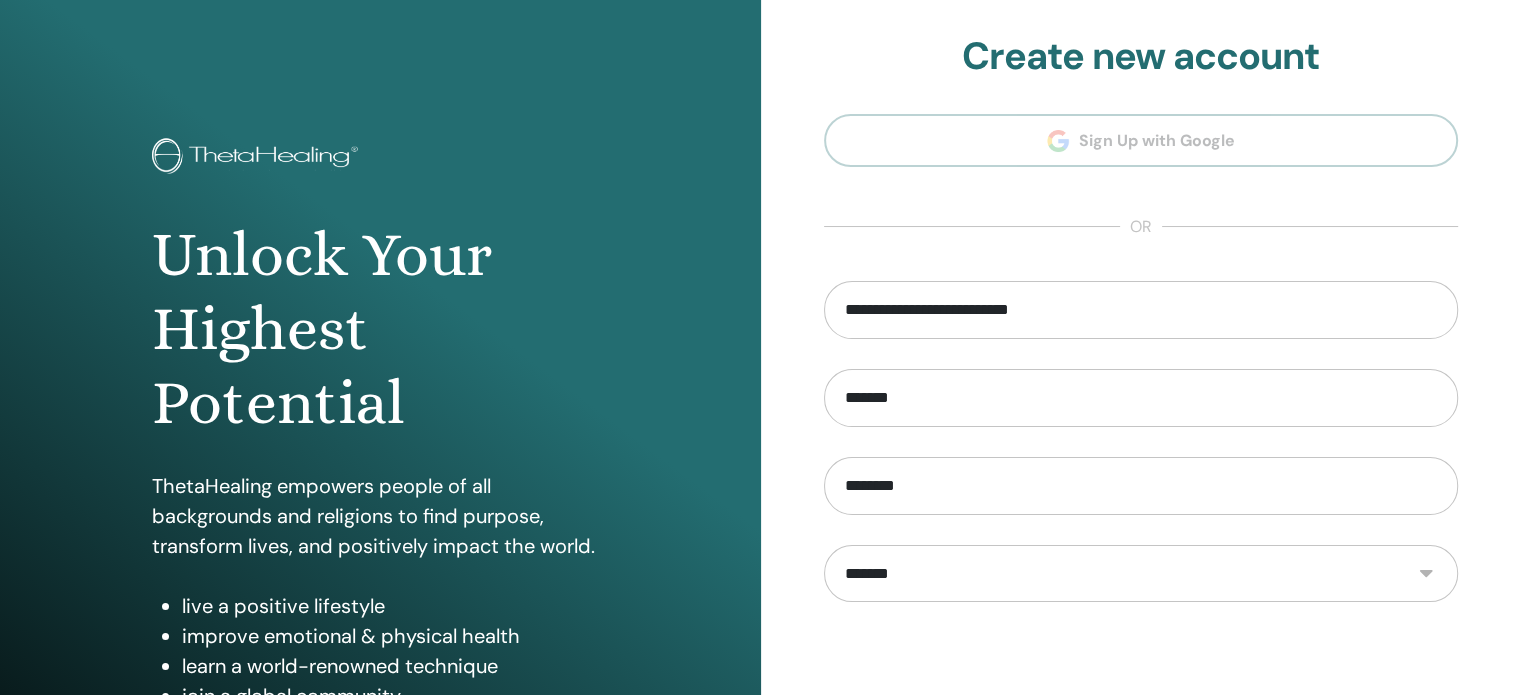 click on "**********" at bounding box center (1141, 574) 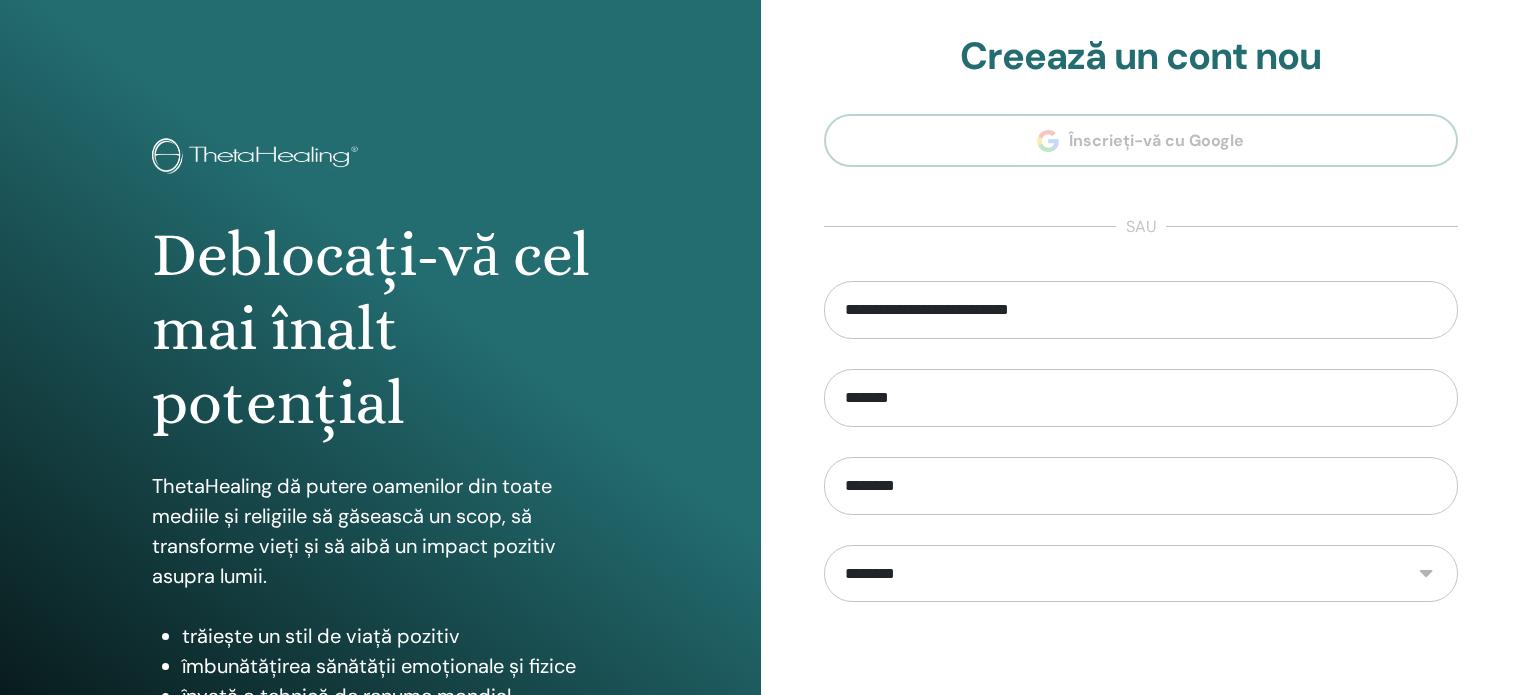 scroll, scrollTop: 0, scrollLeft: 0, axis: both 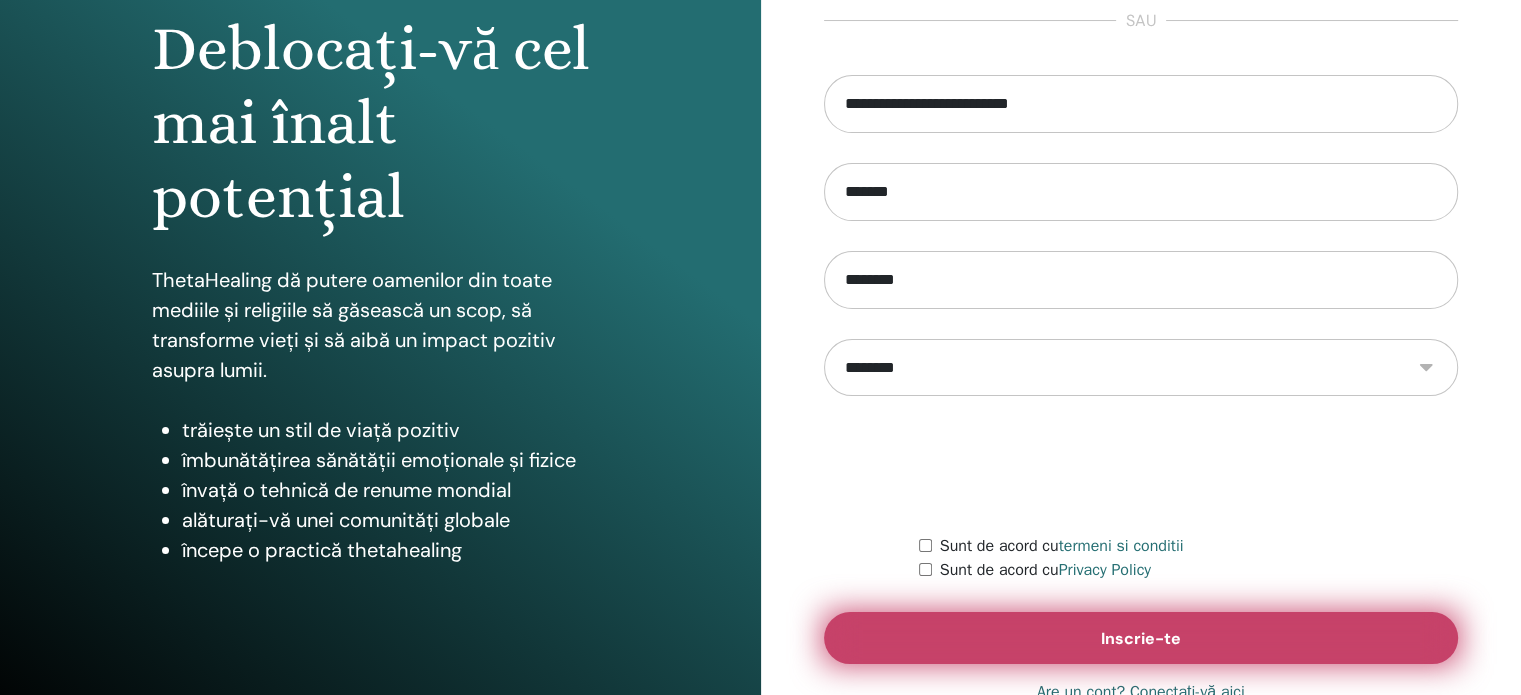 click on "Inscrie-te" at bounding box center (1141, 638) 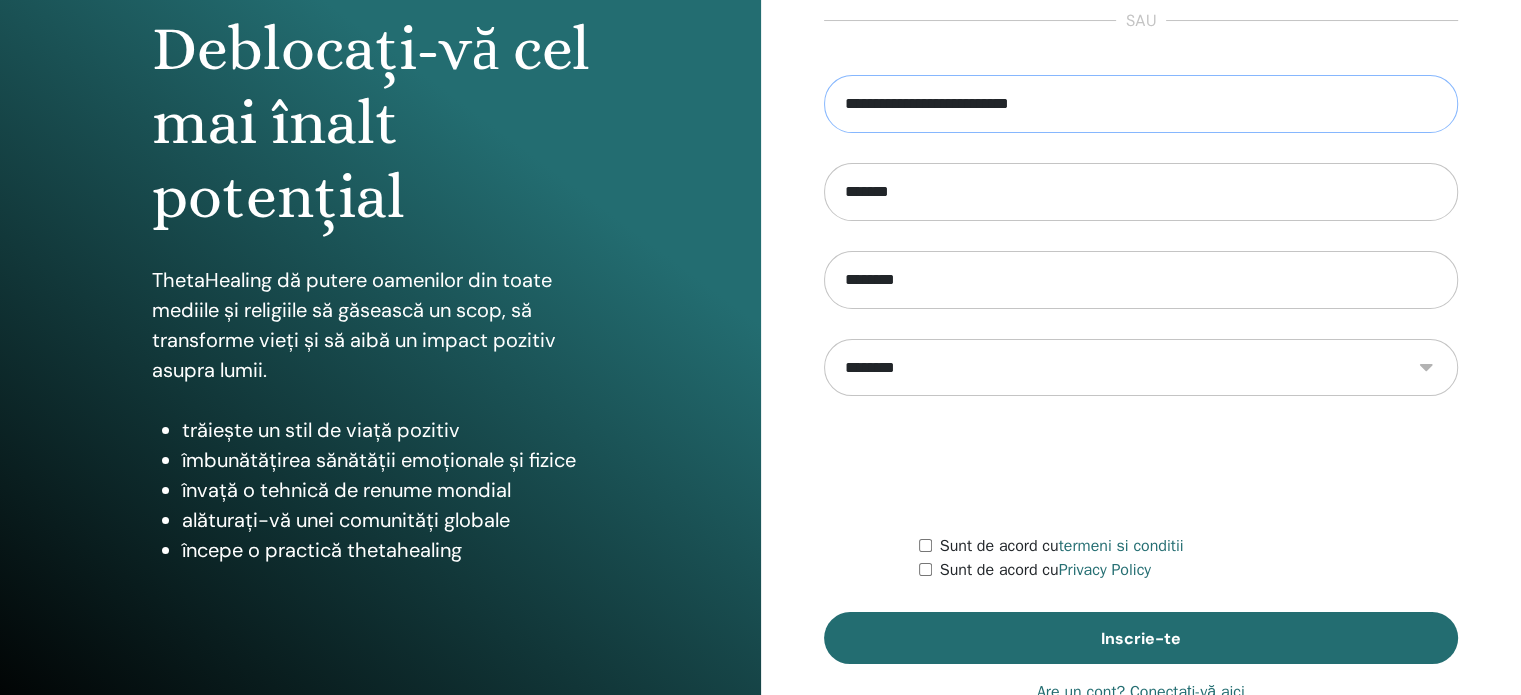 click on "**********" at bounding box center (1141, 104) 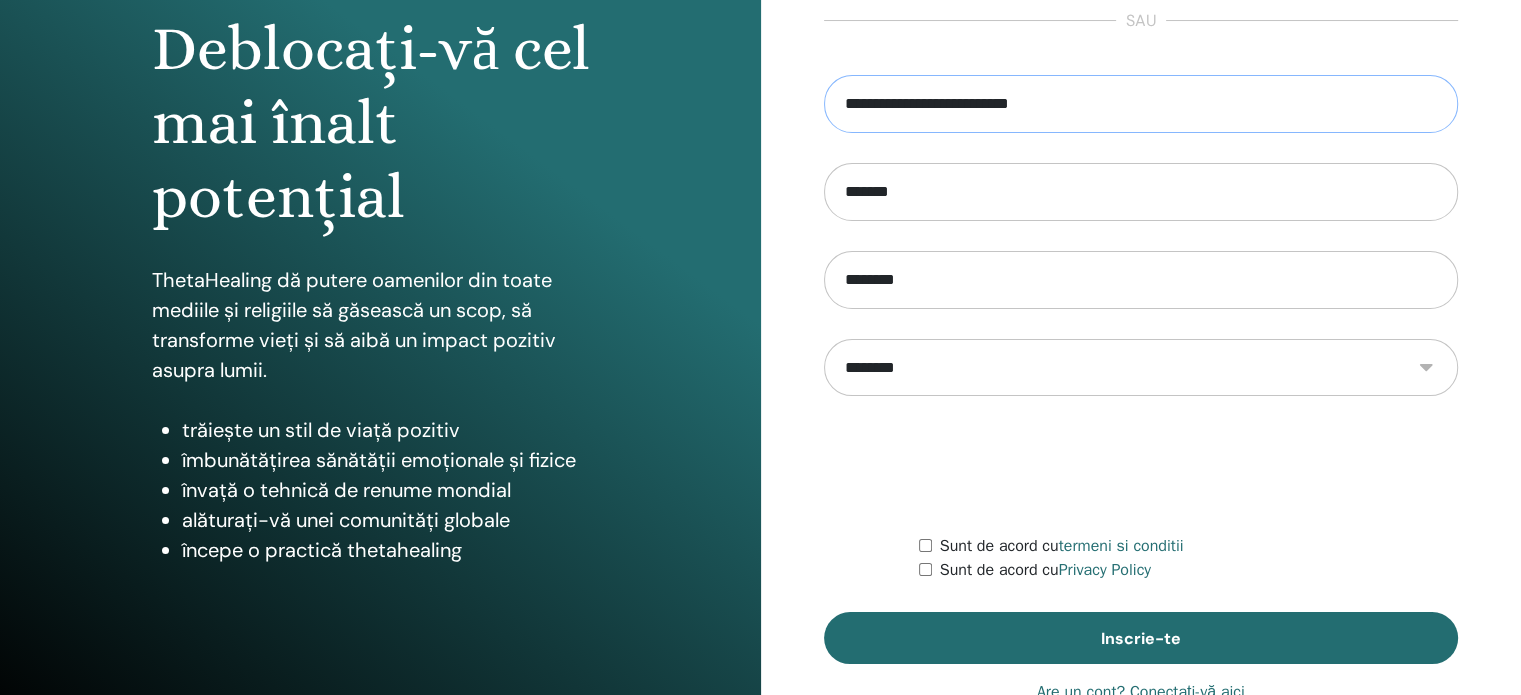 type on "**********" 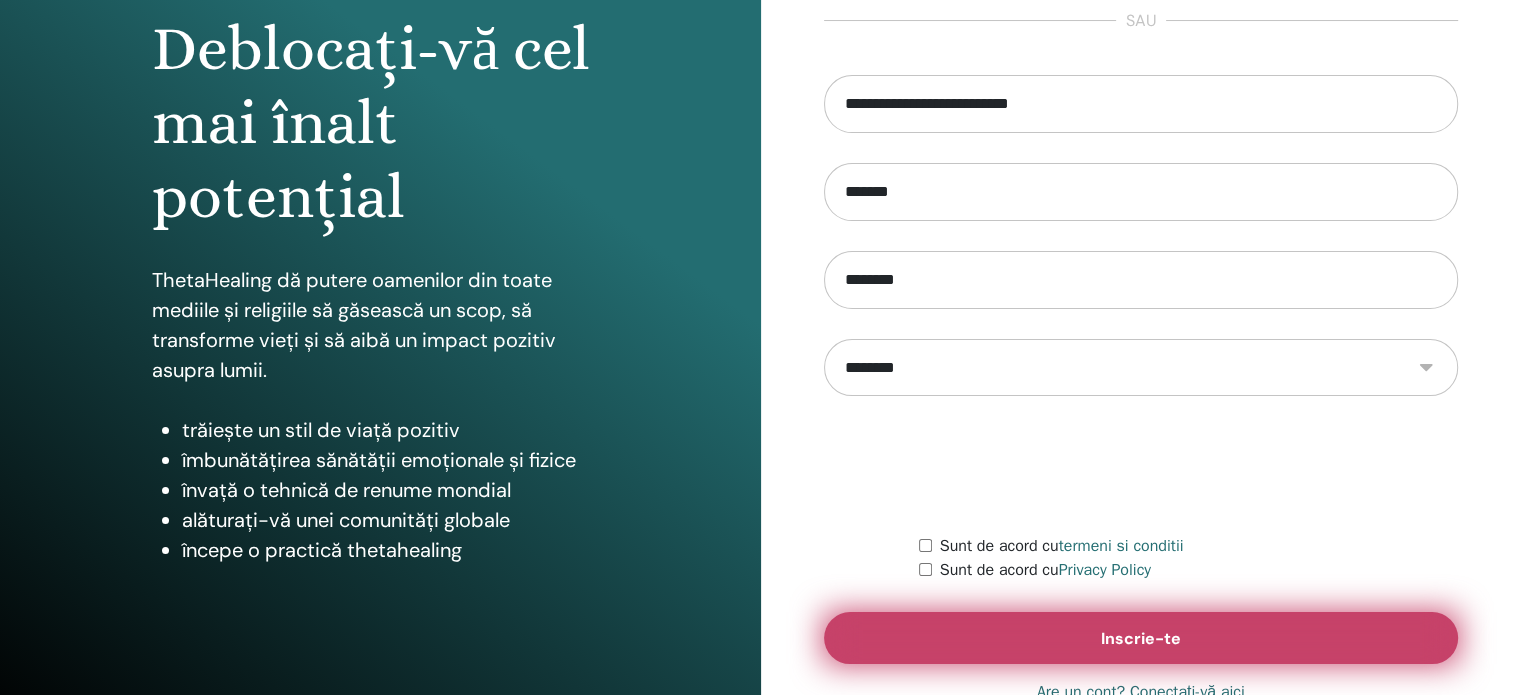 click on "Inscrie-te" at bounding box center [1141, 638] 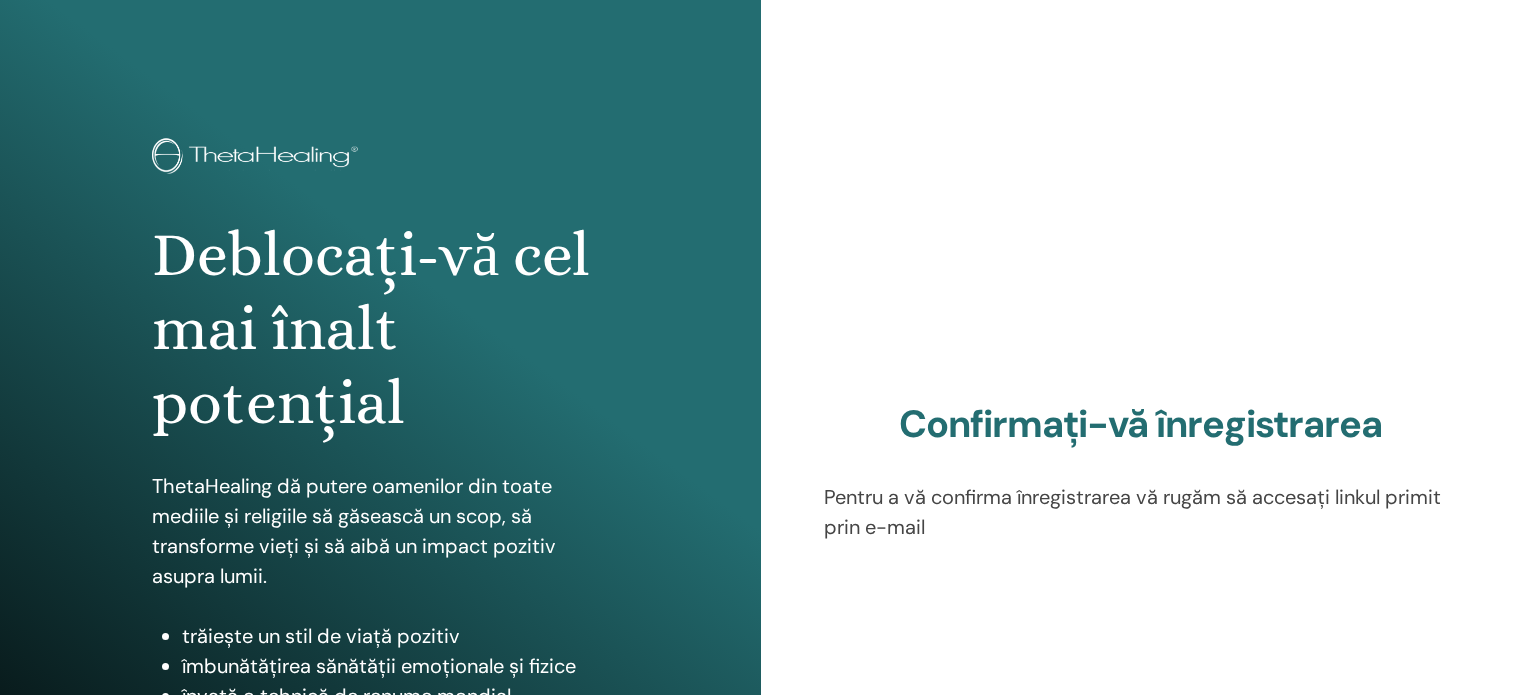 scroll, scrollTop: 0, scrollLeft: 0, axis: both 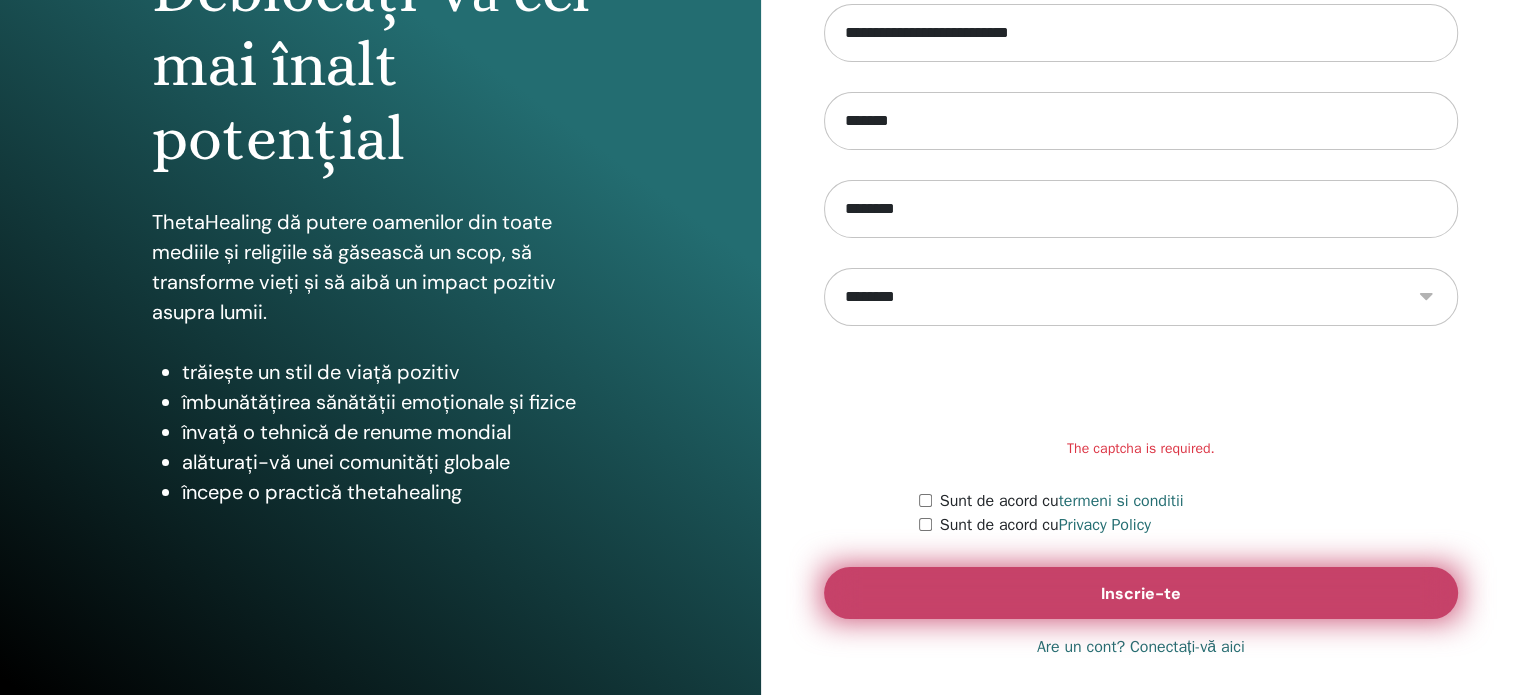 click on "Inscrie-te" at bounding box center (1141, 593) 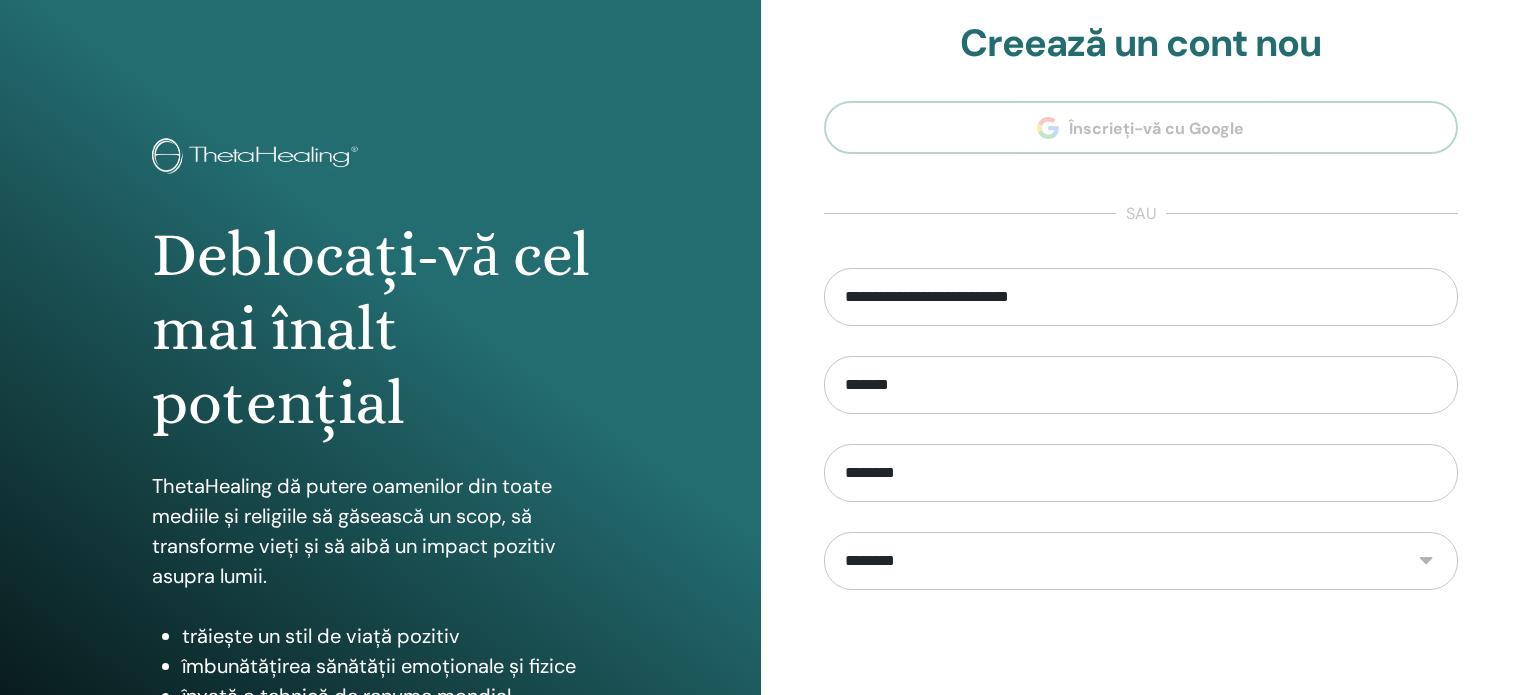 scroll, scrollTop: 0, scrollLeft: 0, axis: both 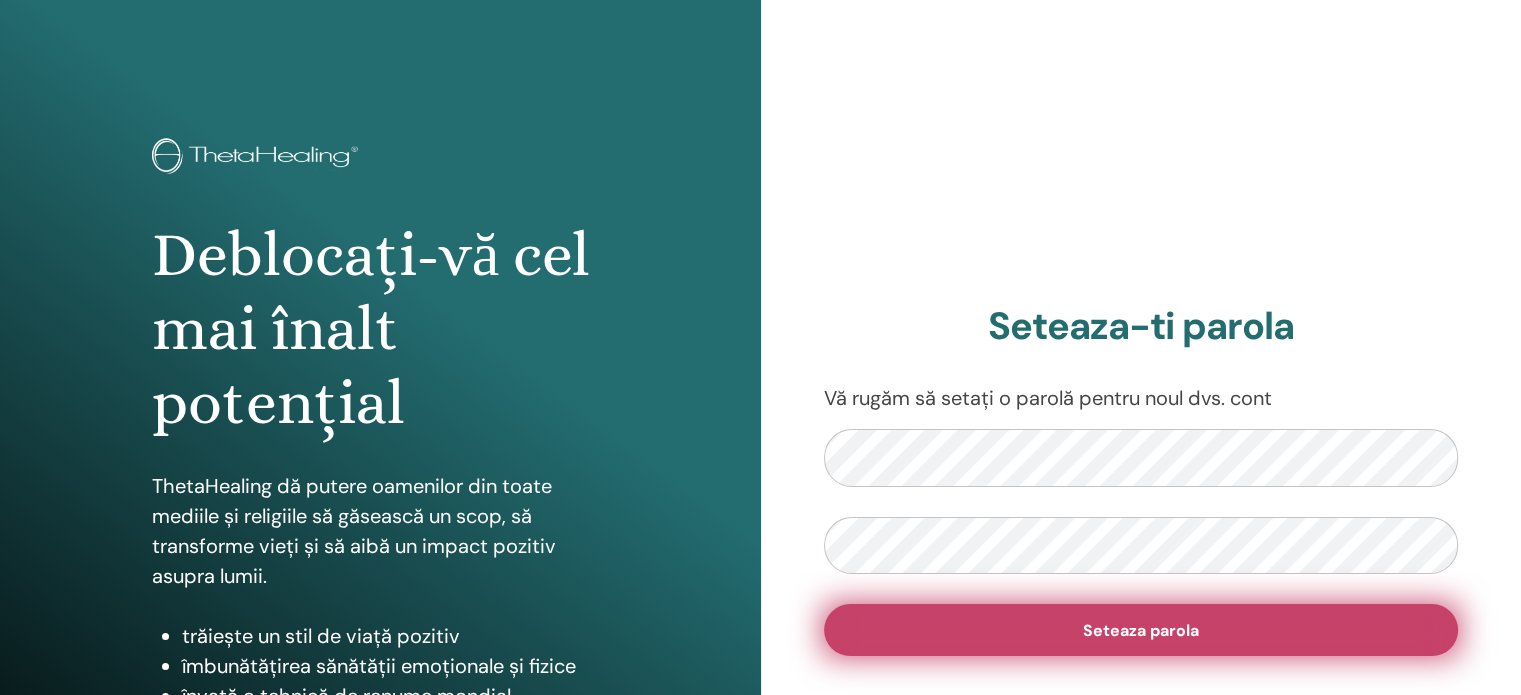 click on "Seteaza parola" at bounding box center (1141, 630) 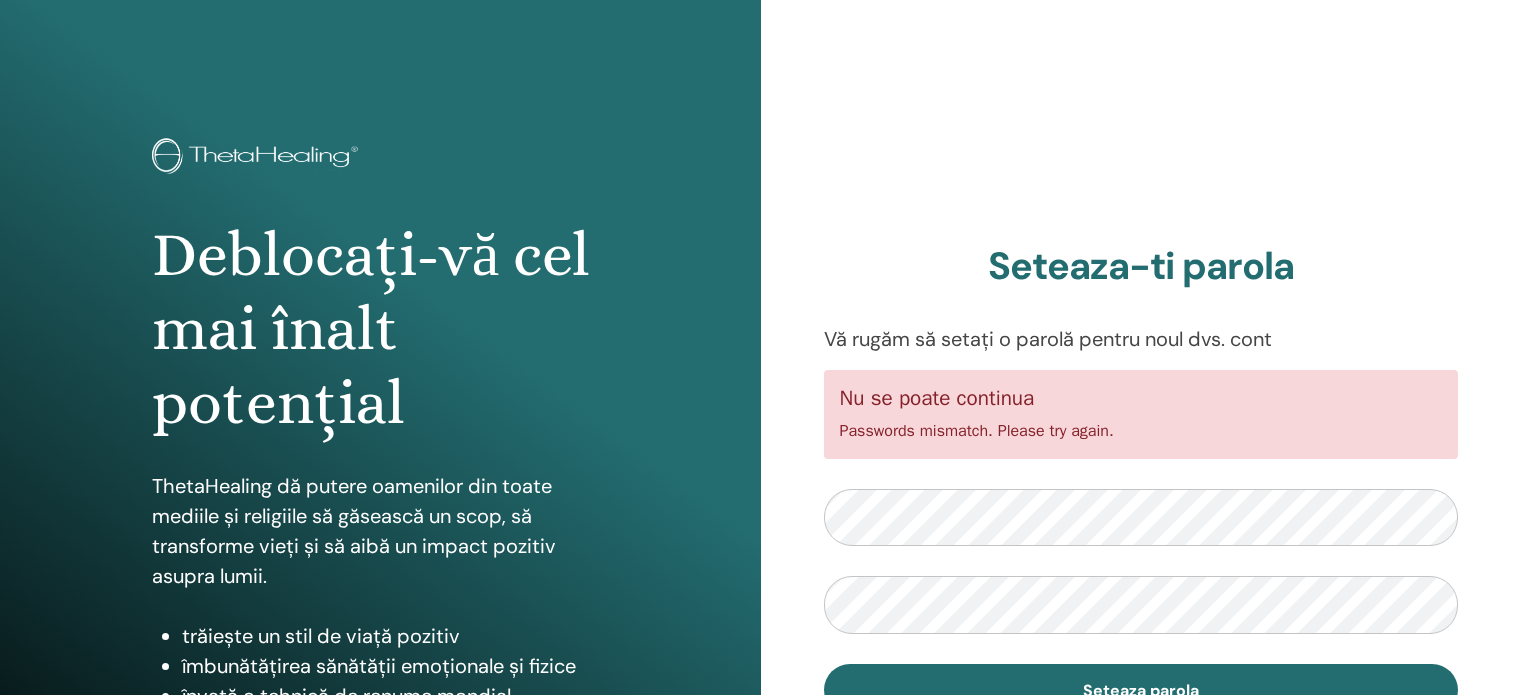 scroll, scrollTop: 0, scrollLeft: 0, axis: both 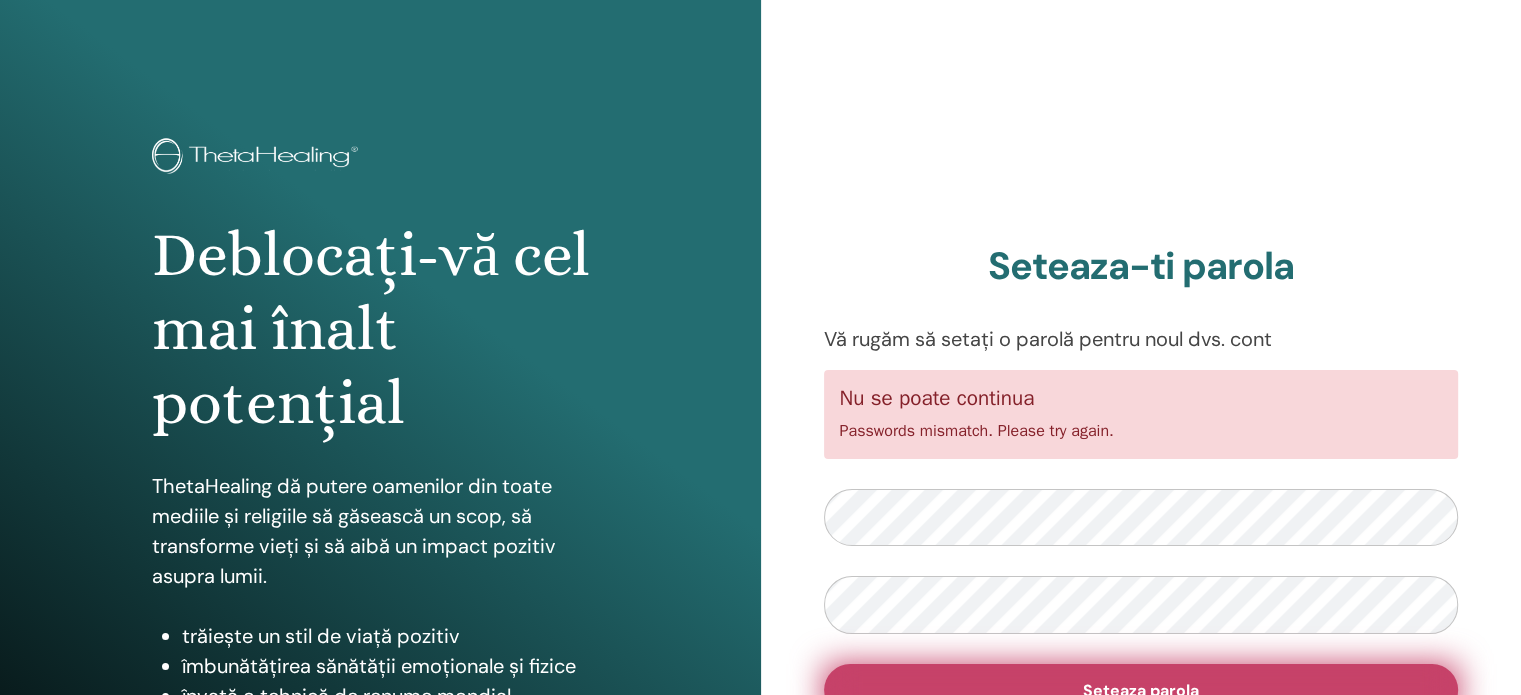 click on "Seteaza parola" at bounding box center (1141, 690) 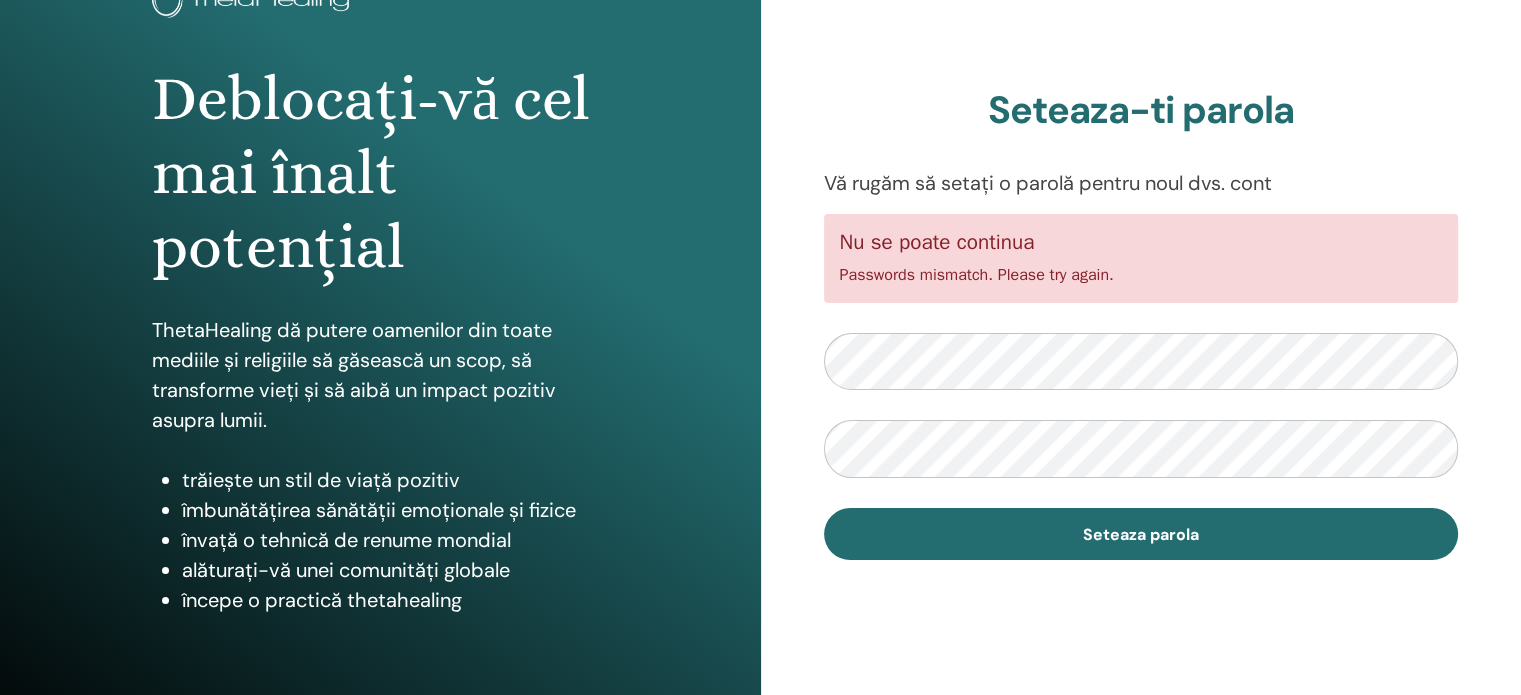 scroll, scrollTop: 183, scrollLeft: 0, axis: vertical 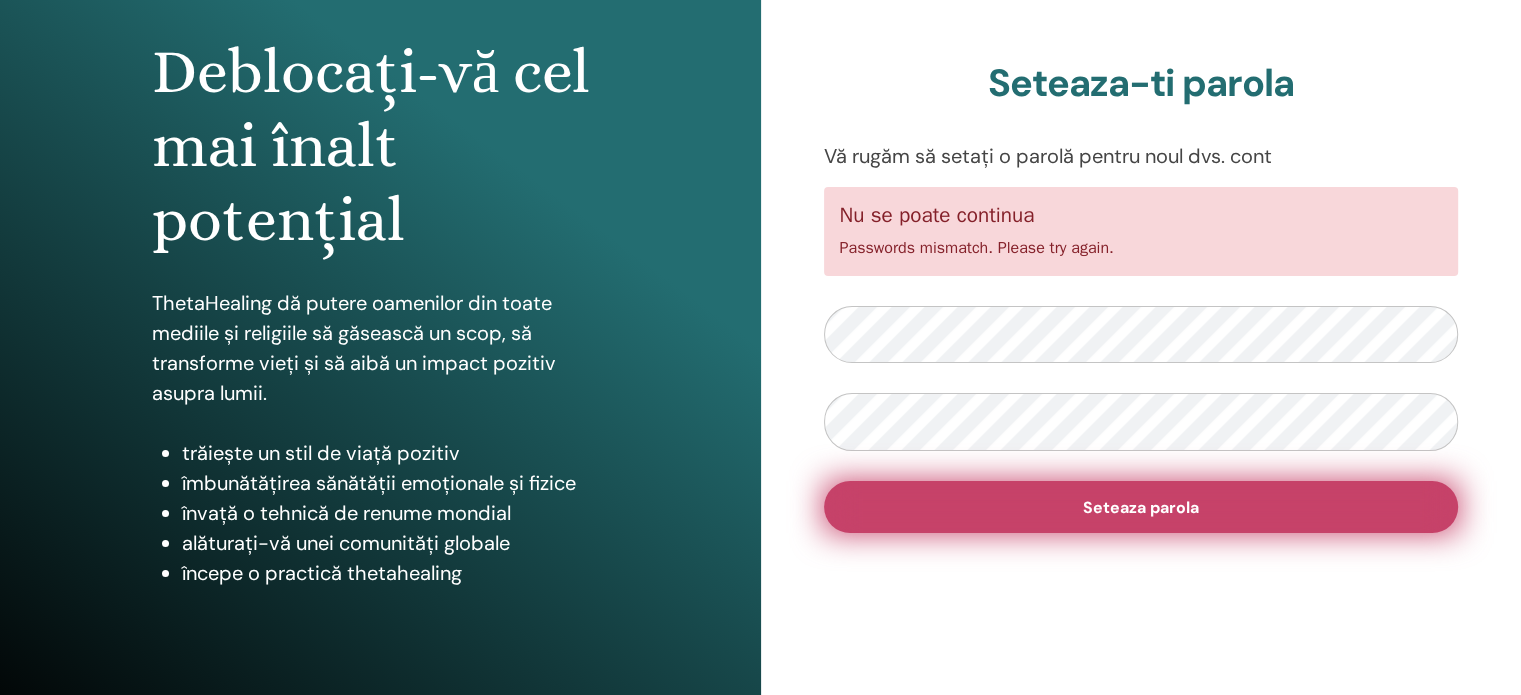 click on "Seteaza parola" at bounding box center (1141, 507) 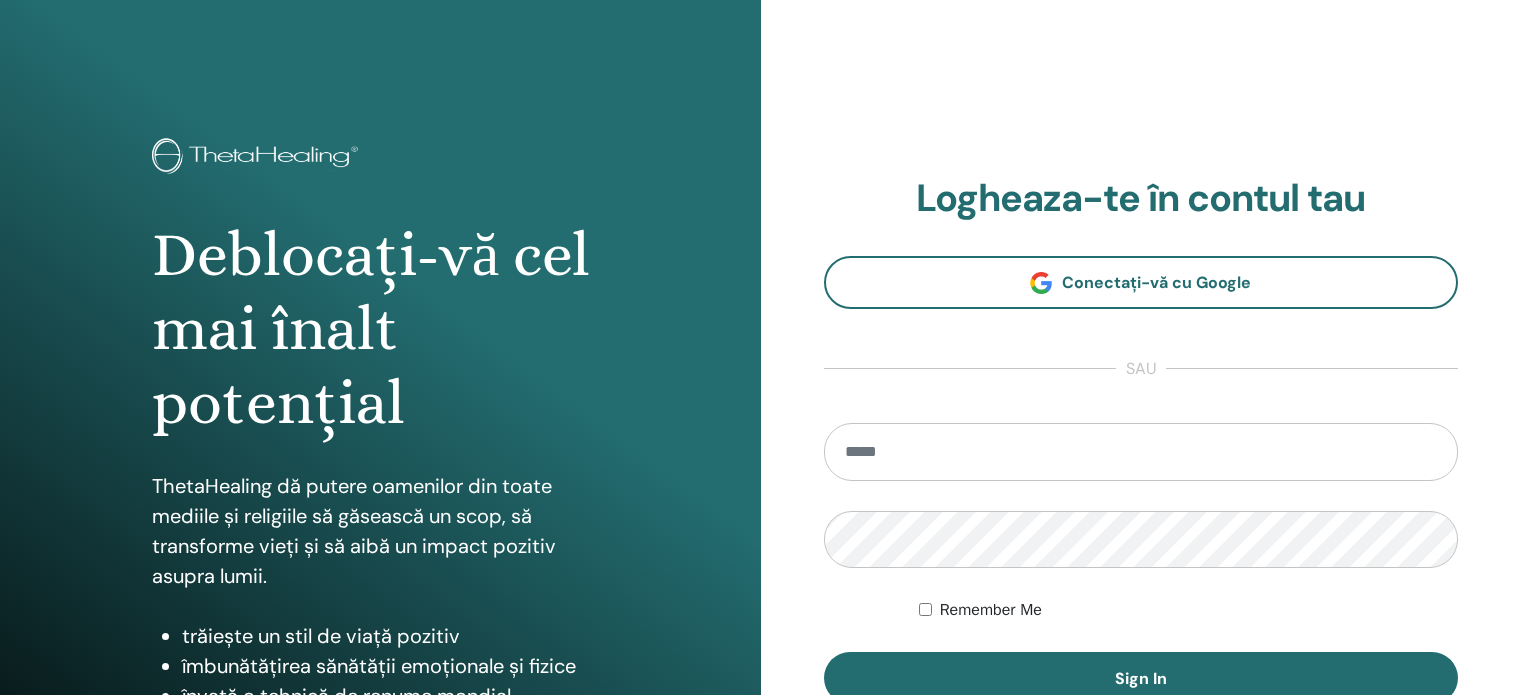 scroll, scrollTop: 0, scrollLeft: 0, axis: both 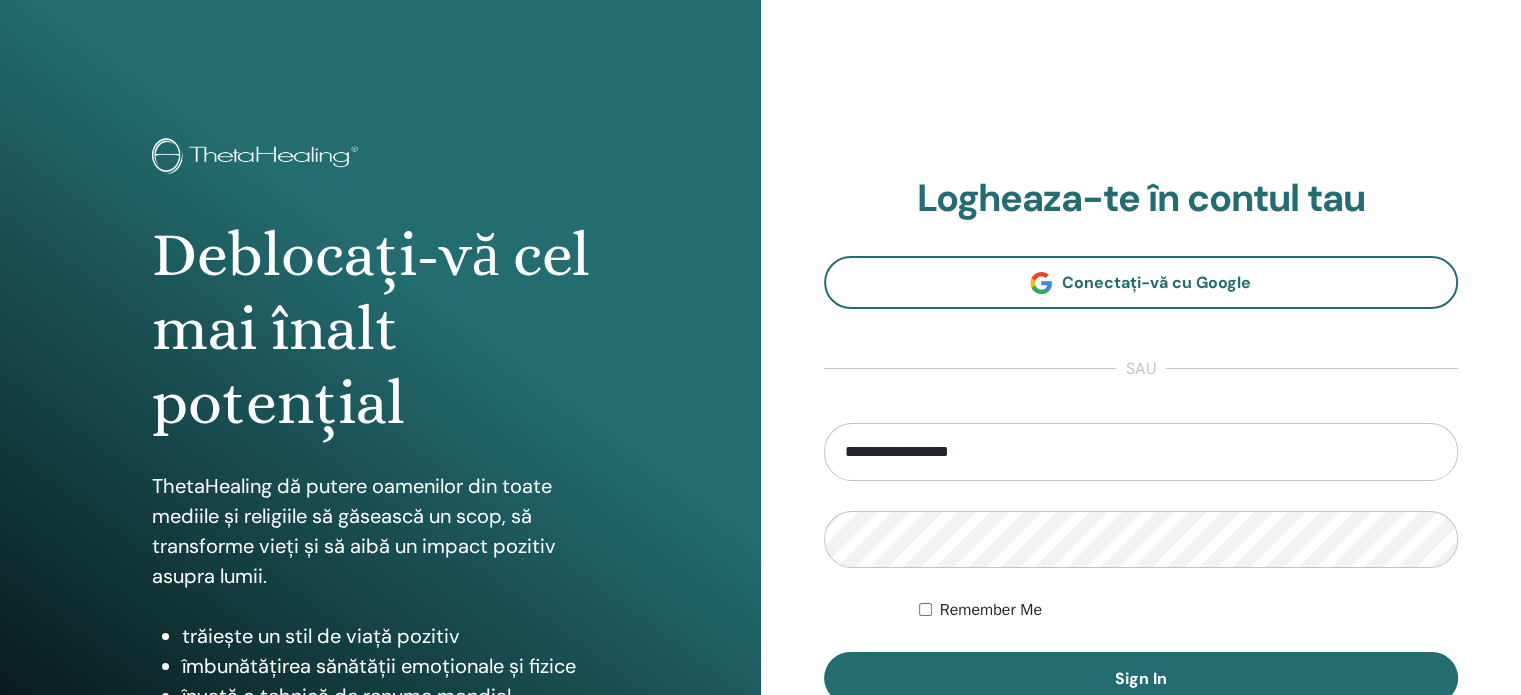 type on "**********" 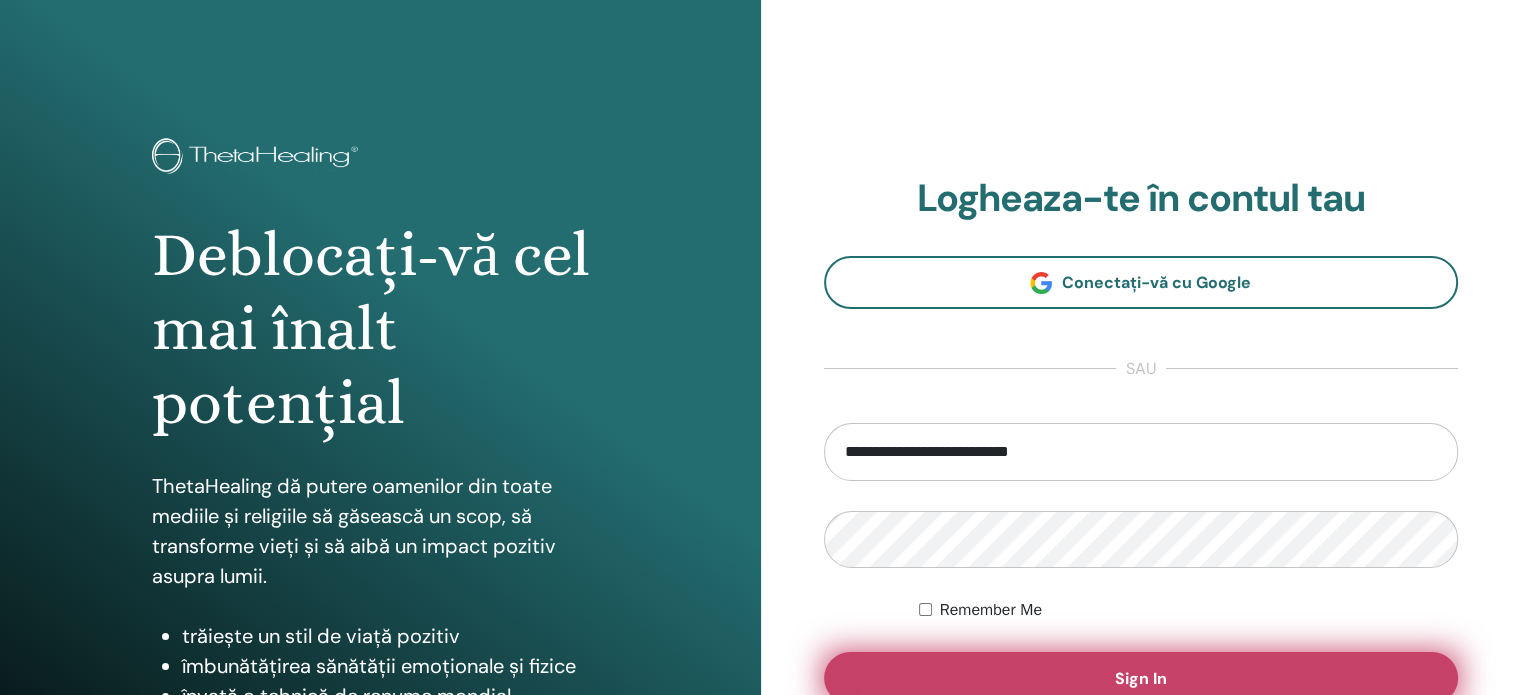 click on "Sign In" at bounding box center [1141, 678] 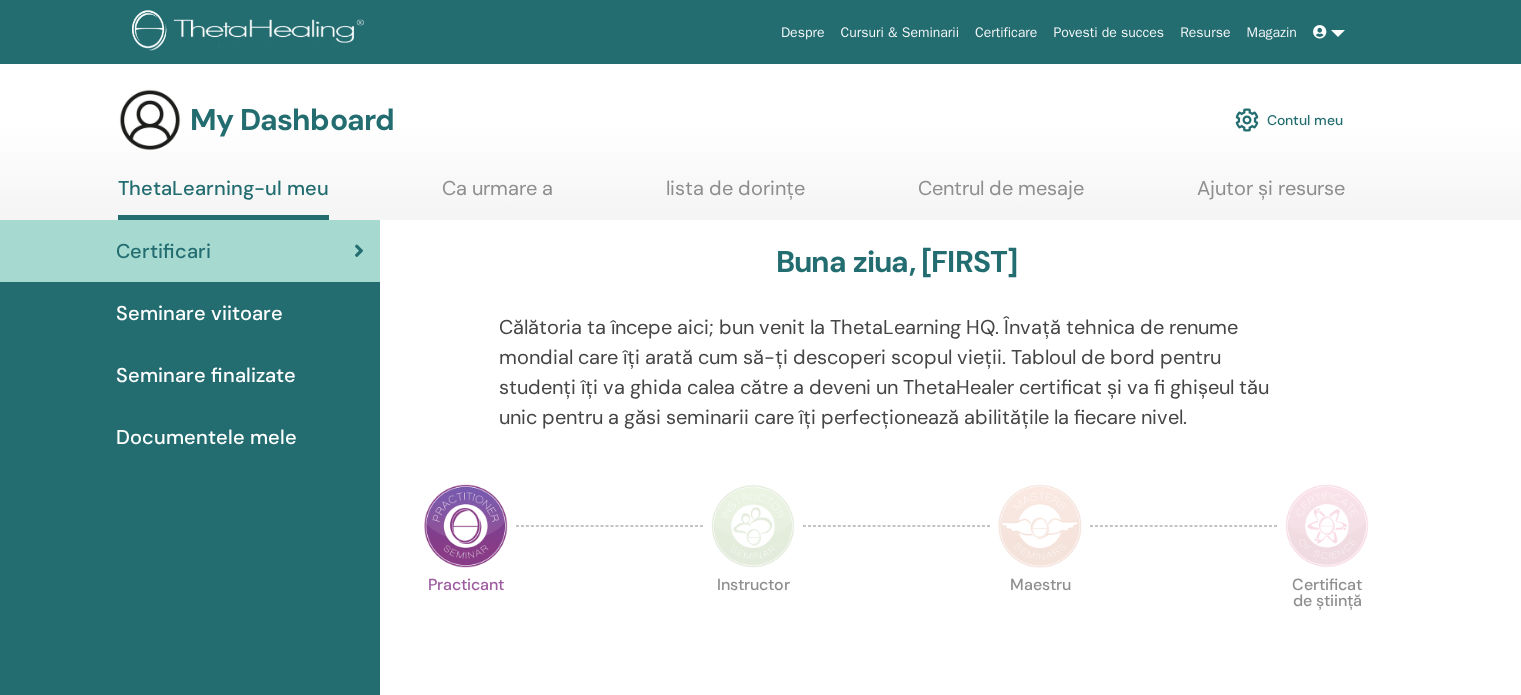 scroll, scrollTop: 0, scrollLeft: 0, axis: both 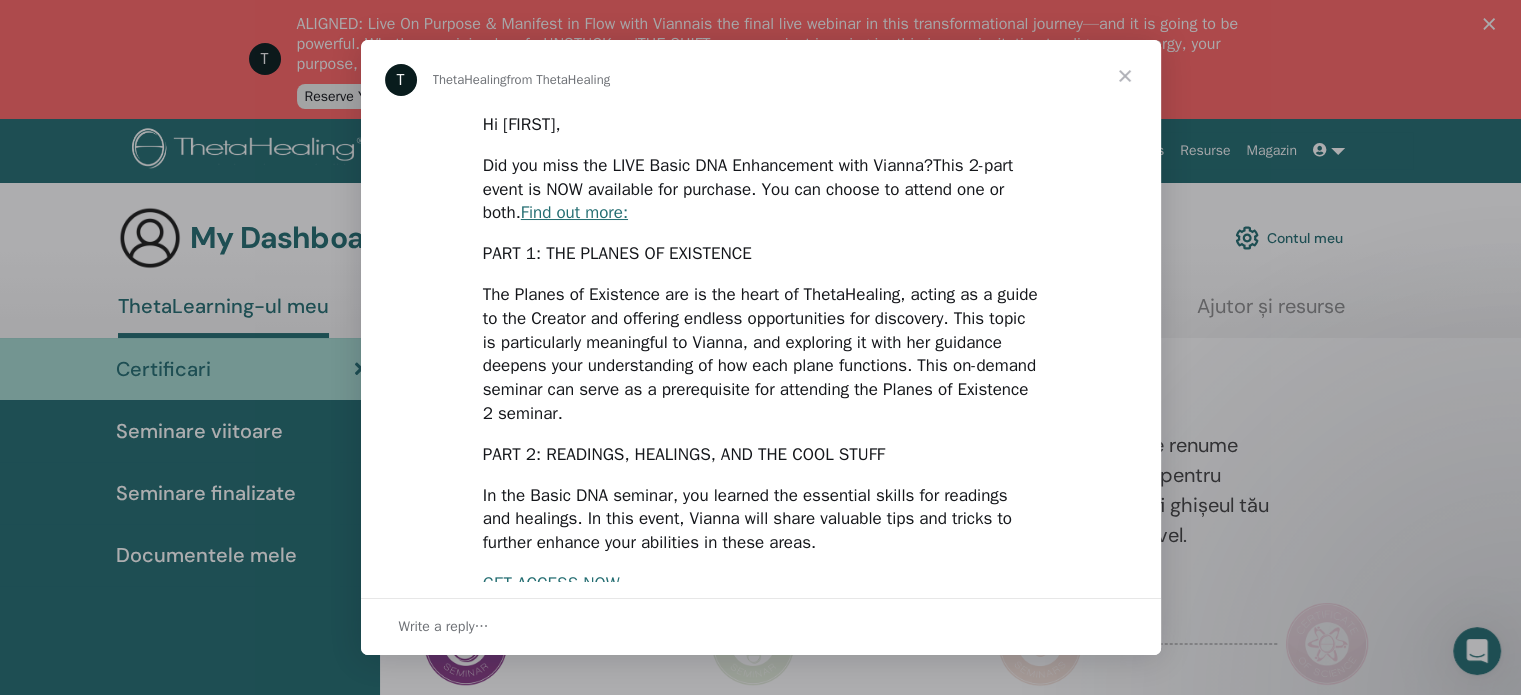 click at bounding box center (760, 347) 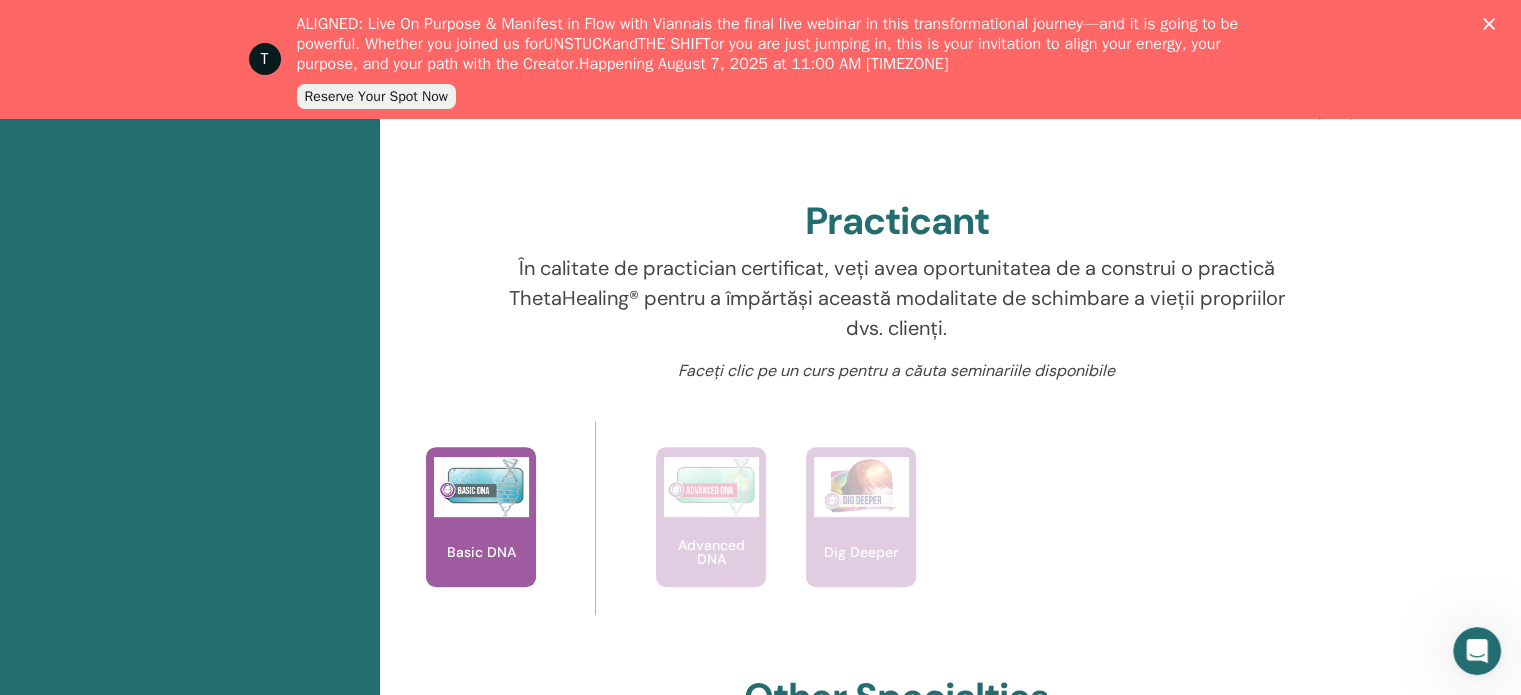 scroll, scrollTop: 724, scrollLeft: 0, axis: vertical 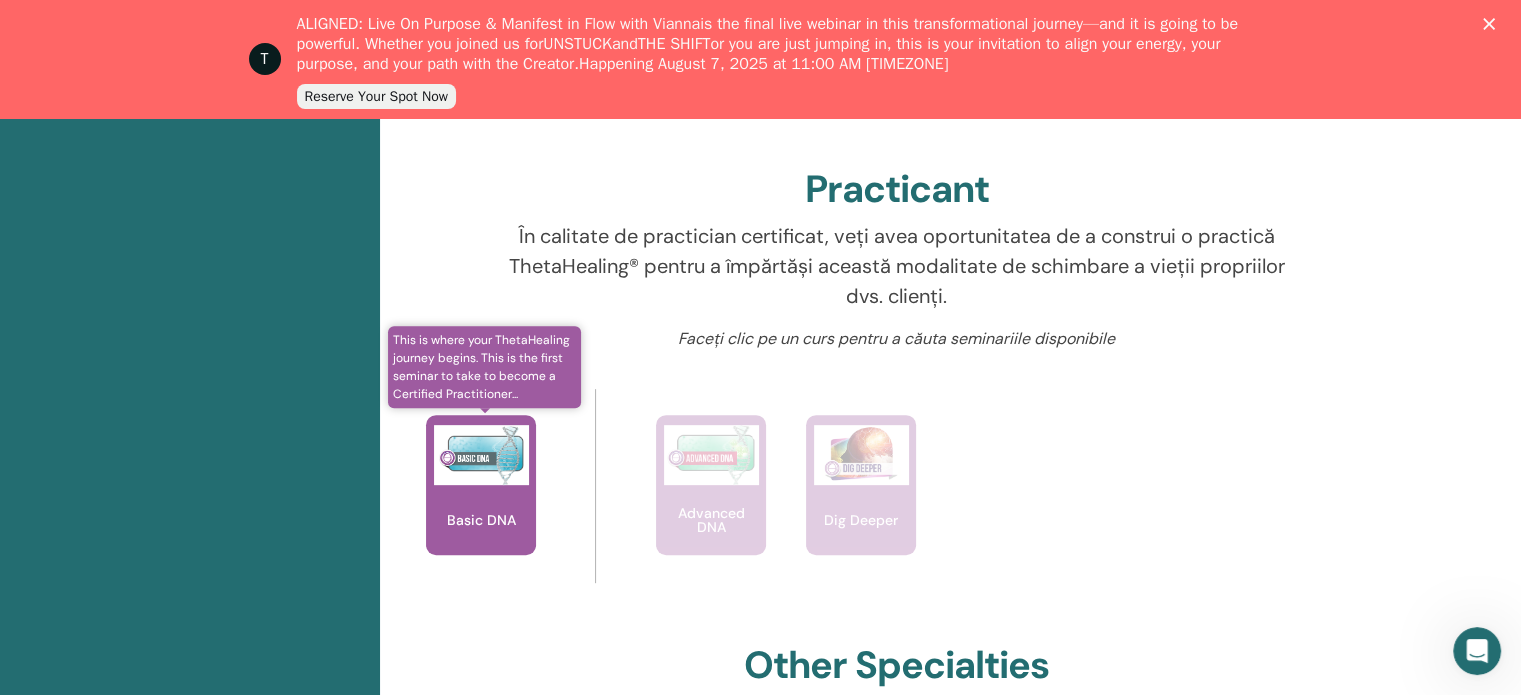 click at bounding box center (481, 455) 